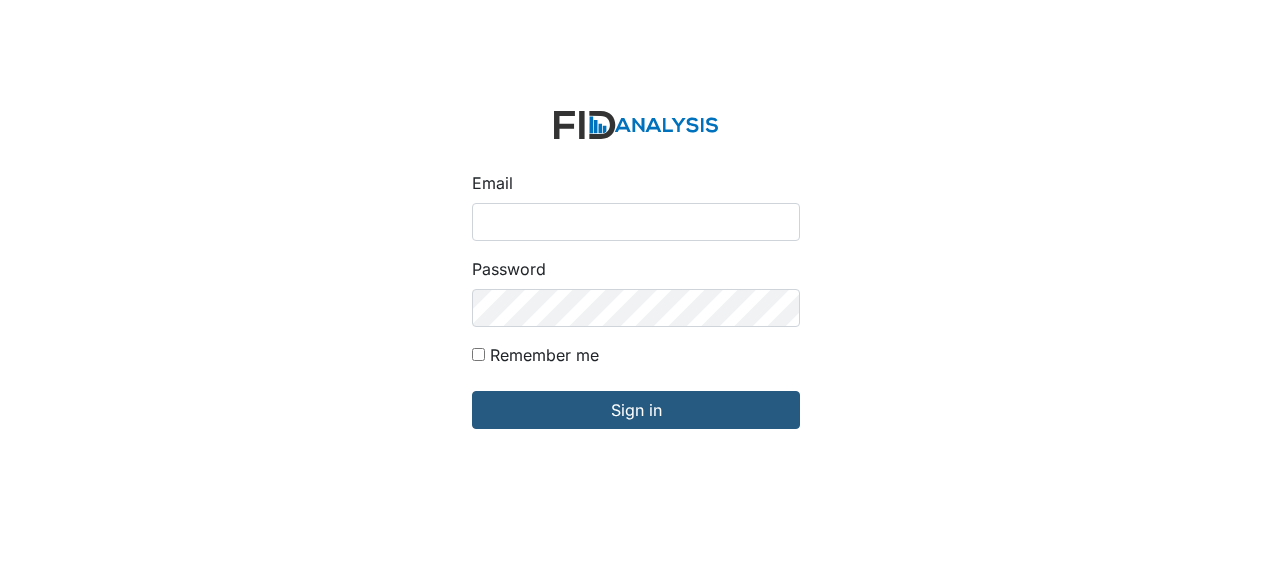 scroll, scrollTop: 0, scrollLeft: 0, axis: both 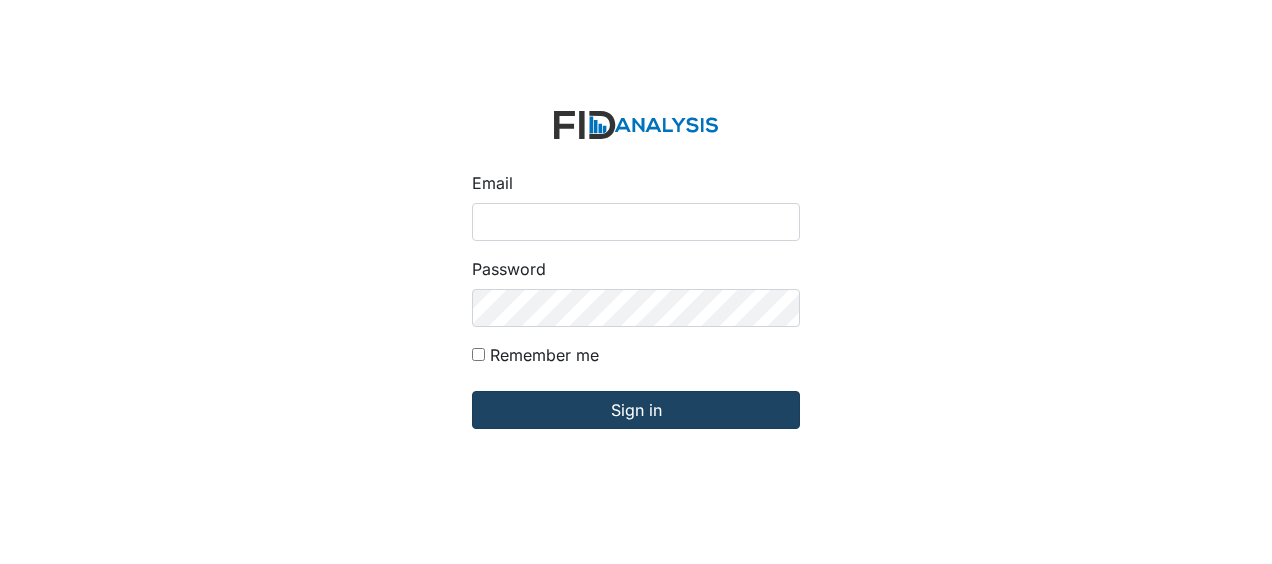 type on "[EMAIL_ADDRESS][DOMAIN_NAME]" 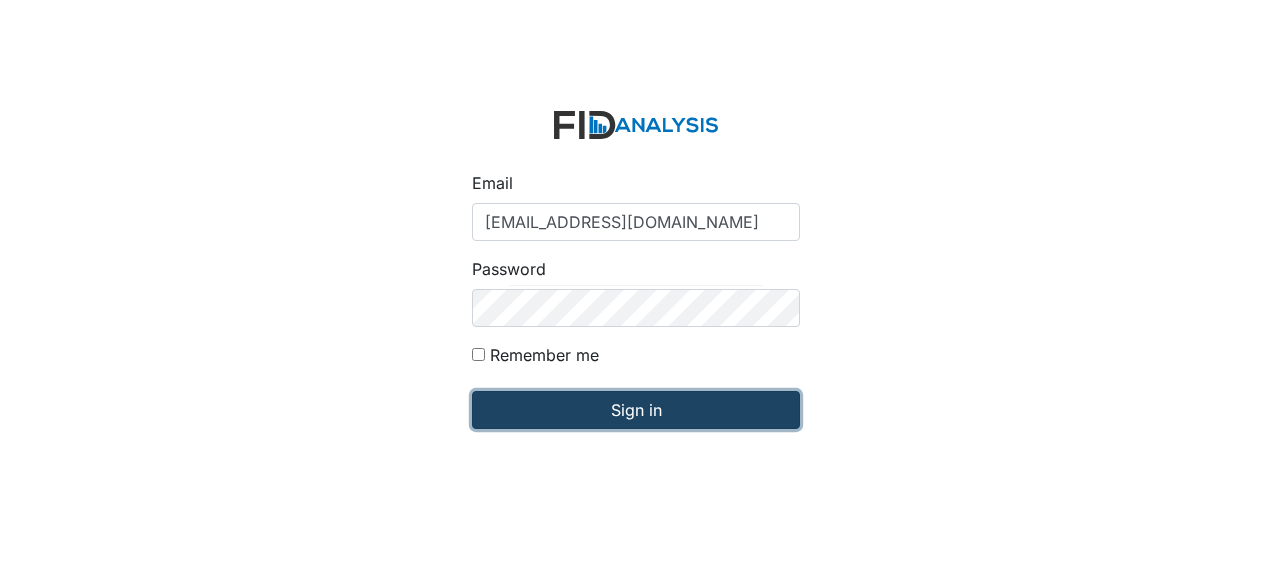 click on "Sign in" at bounding box center [636, 410] 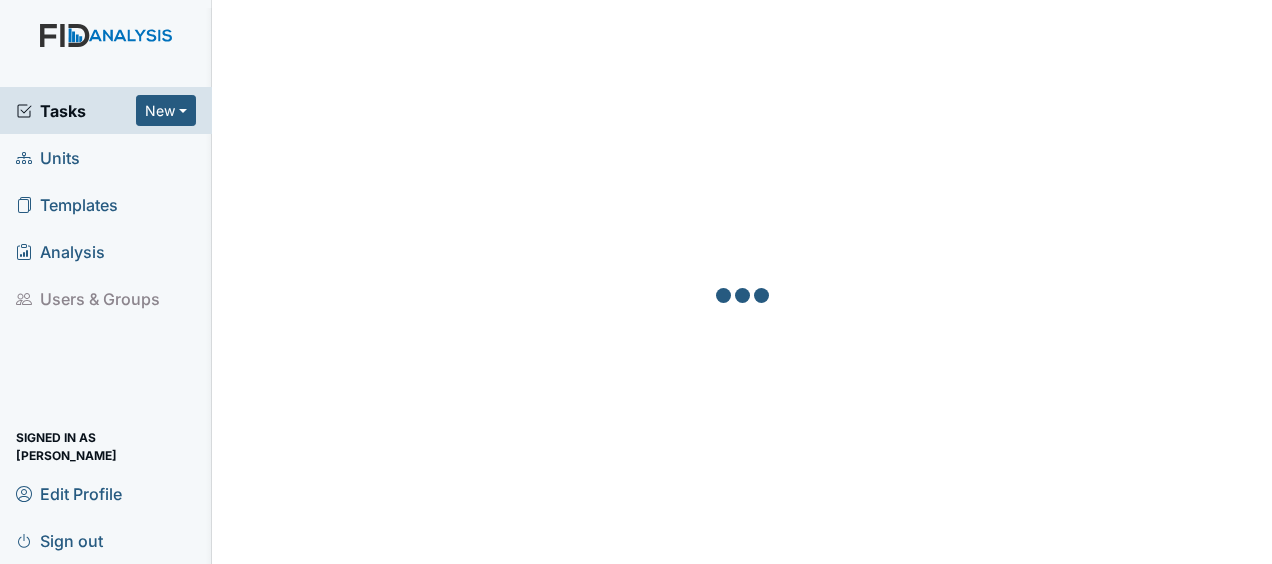 scroll, scrollTop: 0, scrollLeft: 0, axis: both 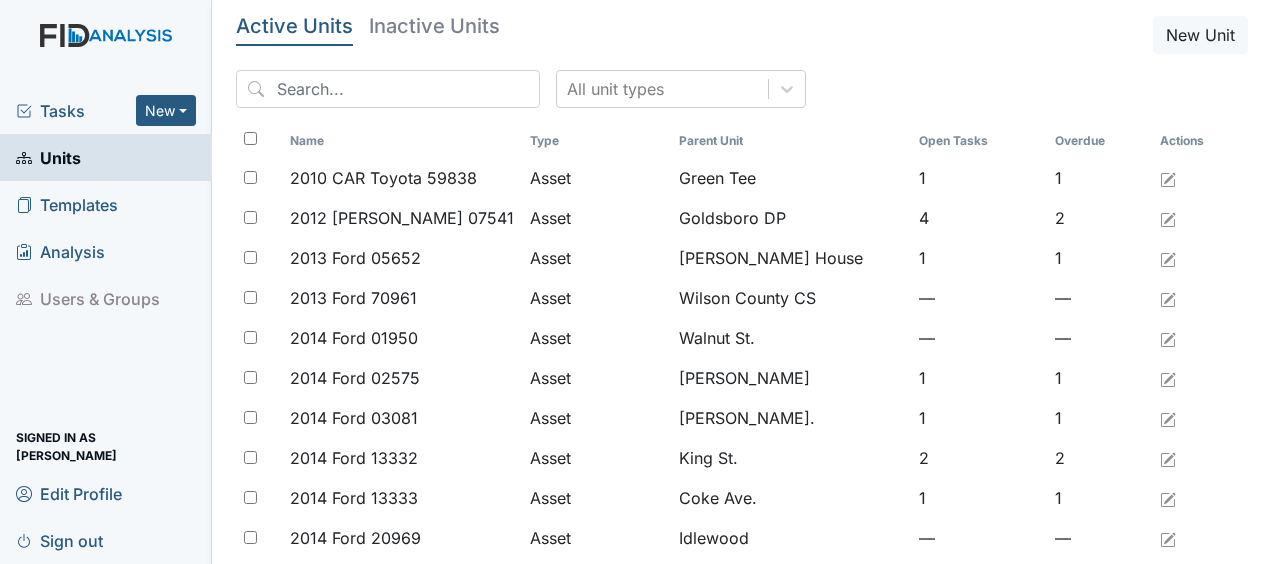 click on "Units" at bounding box center [48, 157] 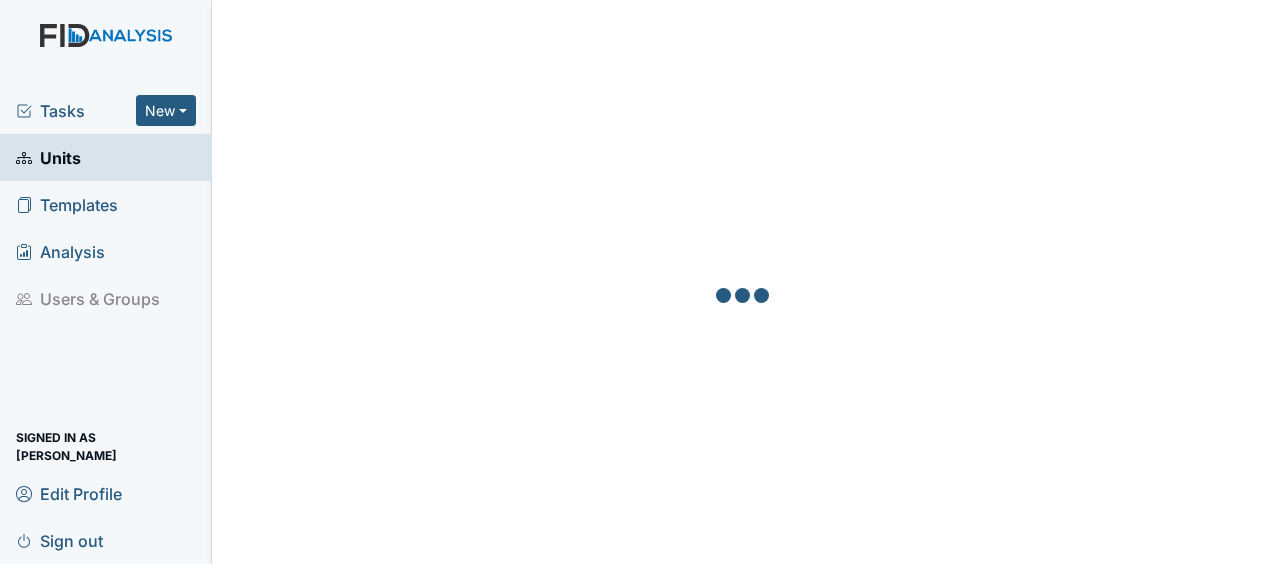 scroll, scrollTop: 0, scrollLeft: 0, axis: both 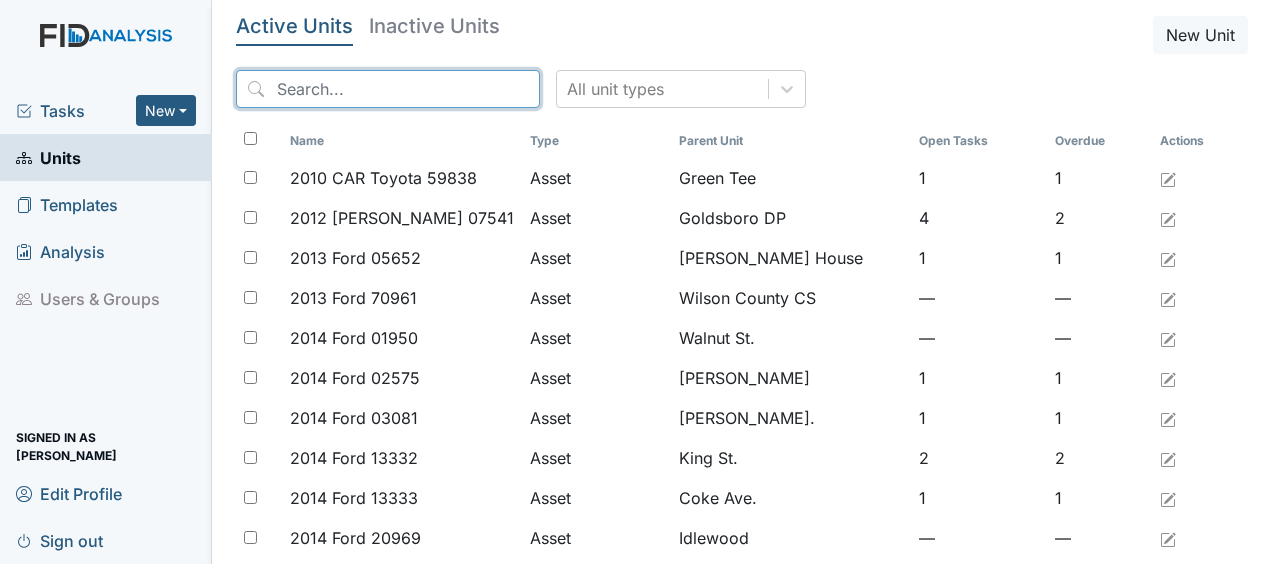 click at bounding box center [388, 89] 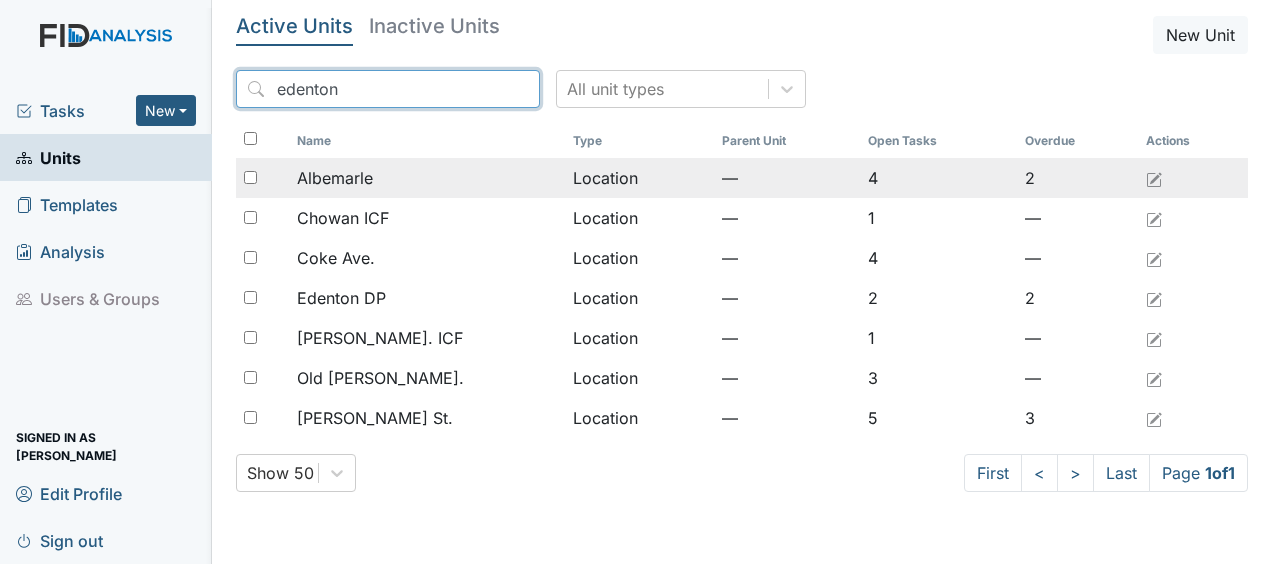 type on "edenton" 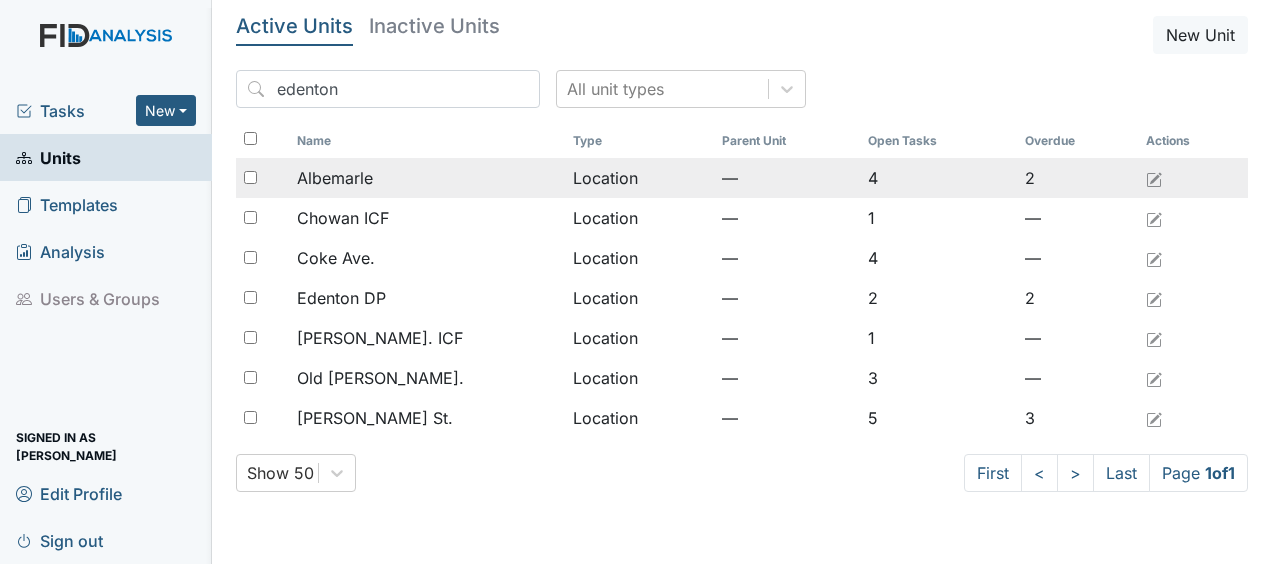 click on "Albemarle" at bounding box center (426, 178) 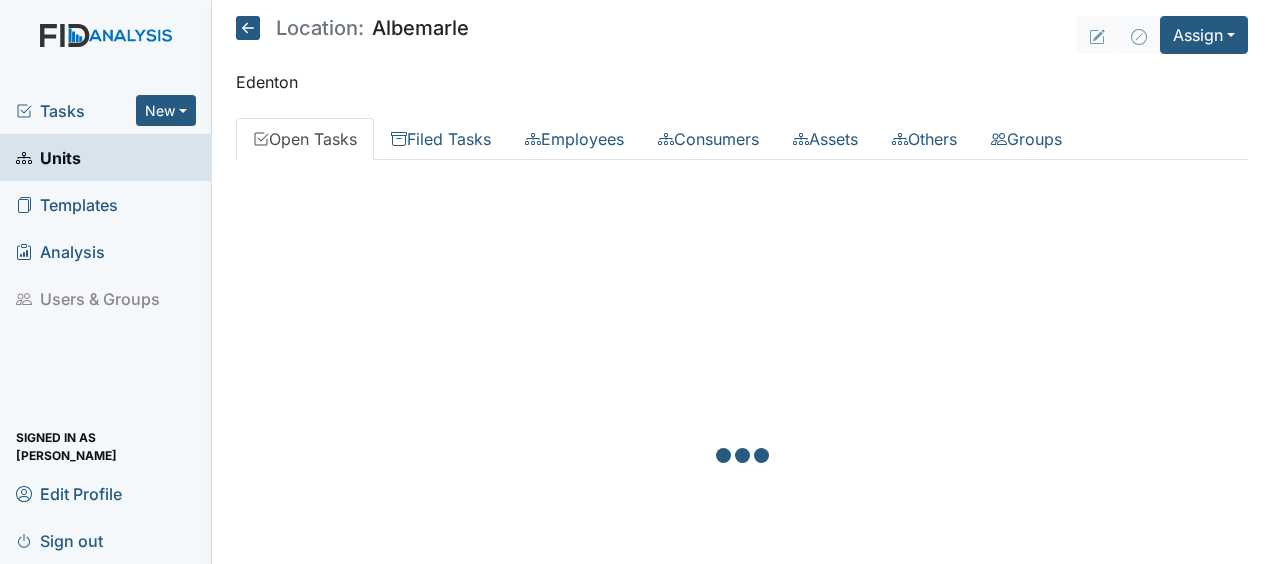 scroll, scrollTop: 0, scrollLeft: 0, axis: both 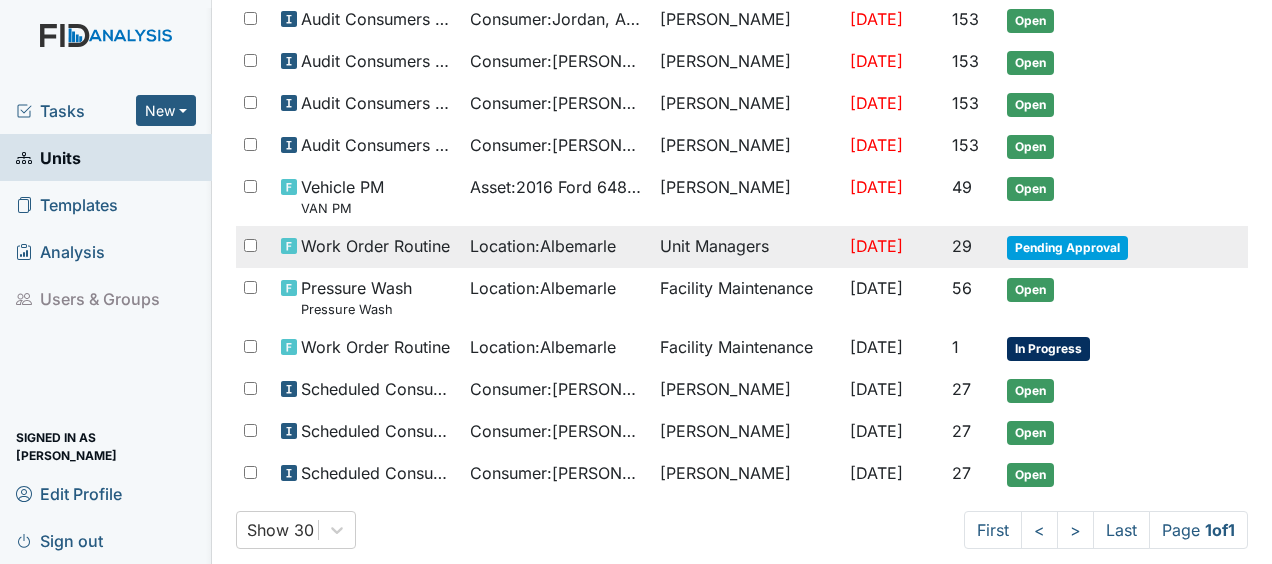 click on "Location :  Albemarle" at bounding box center [543, 246] 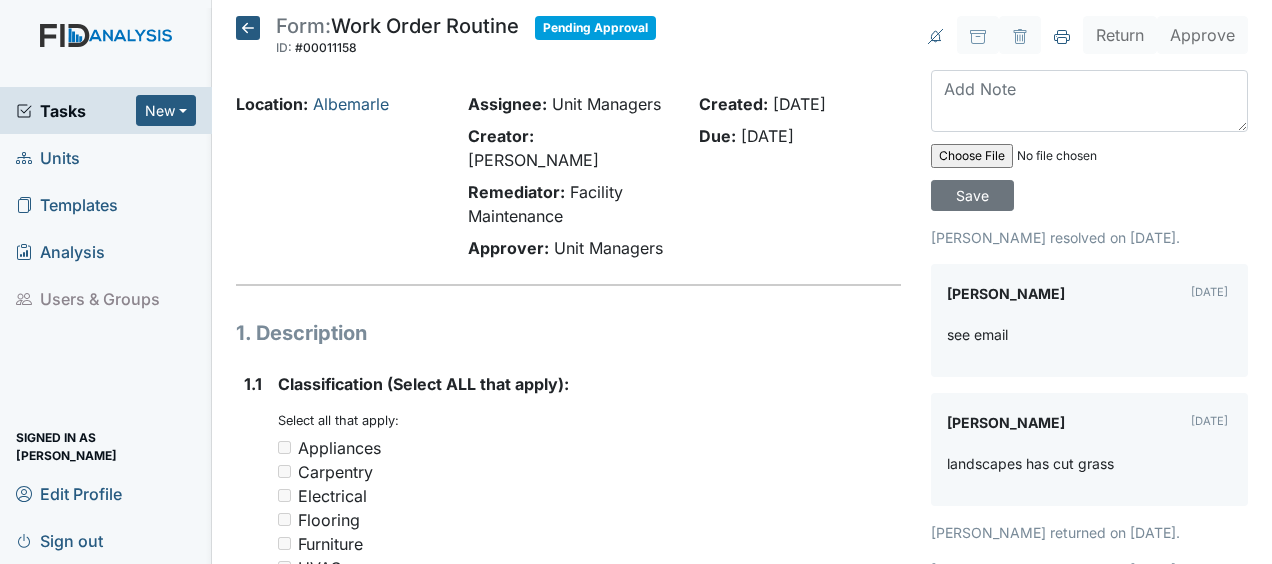 scroll, scrollTop: 0, scrollLeft: 0, axis: both 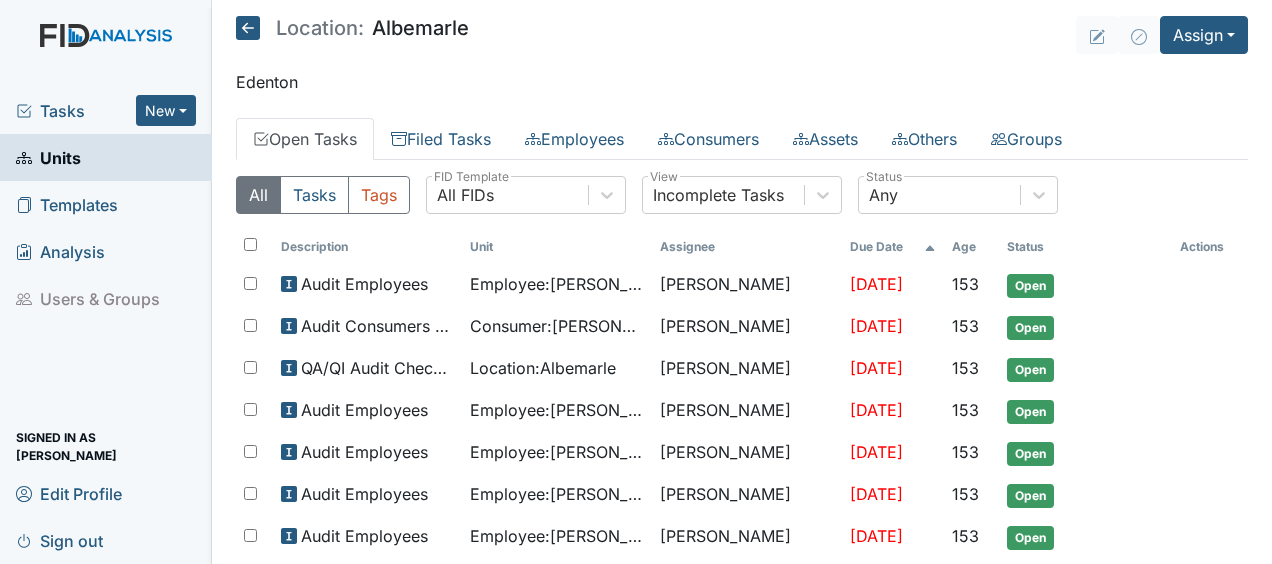 click 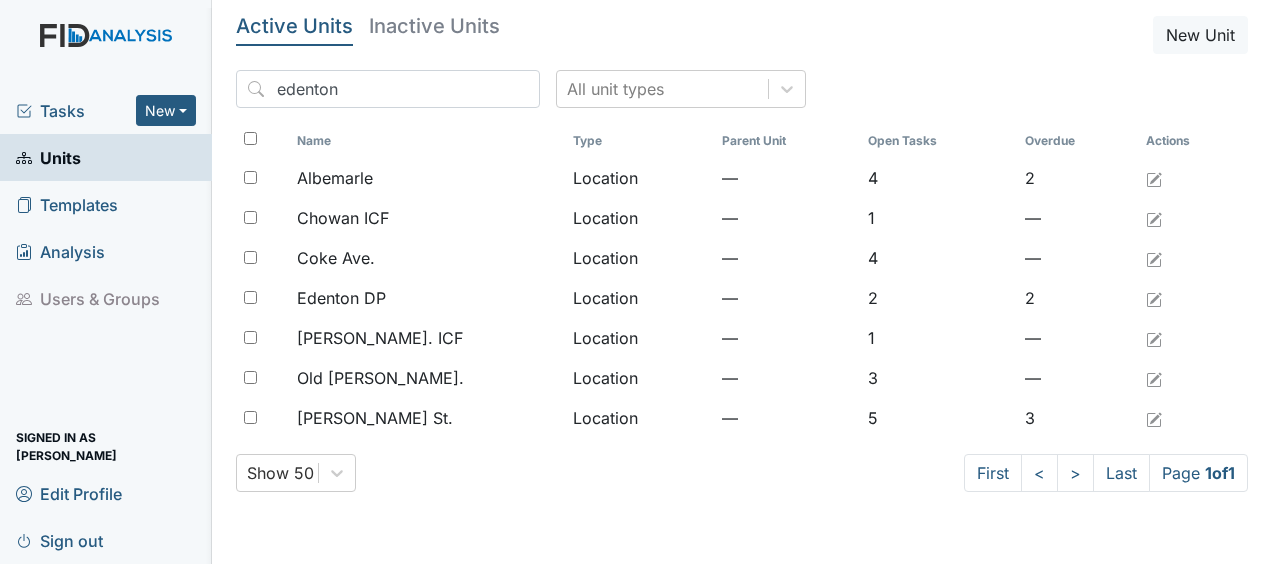 scroll, scrollTop: 0, scrollLeft: 0, axis: both 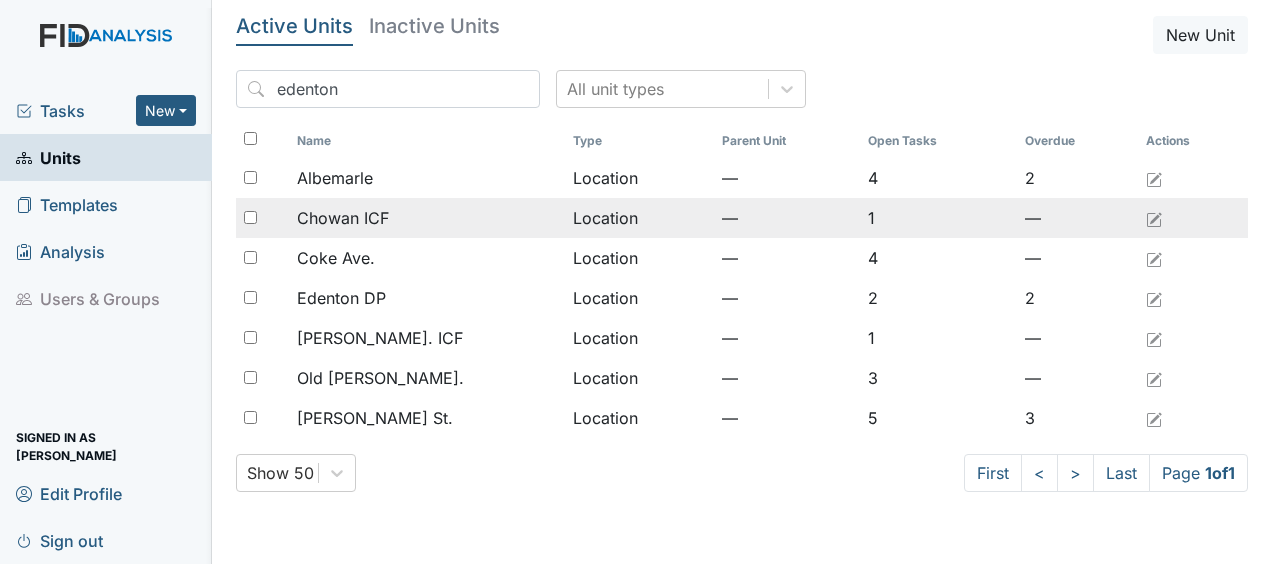 click on "Chowan ICF" at bounding box center [343, 218] 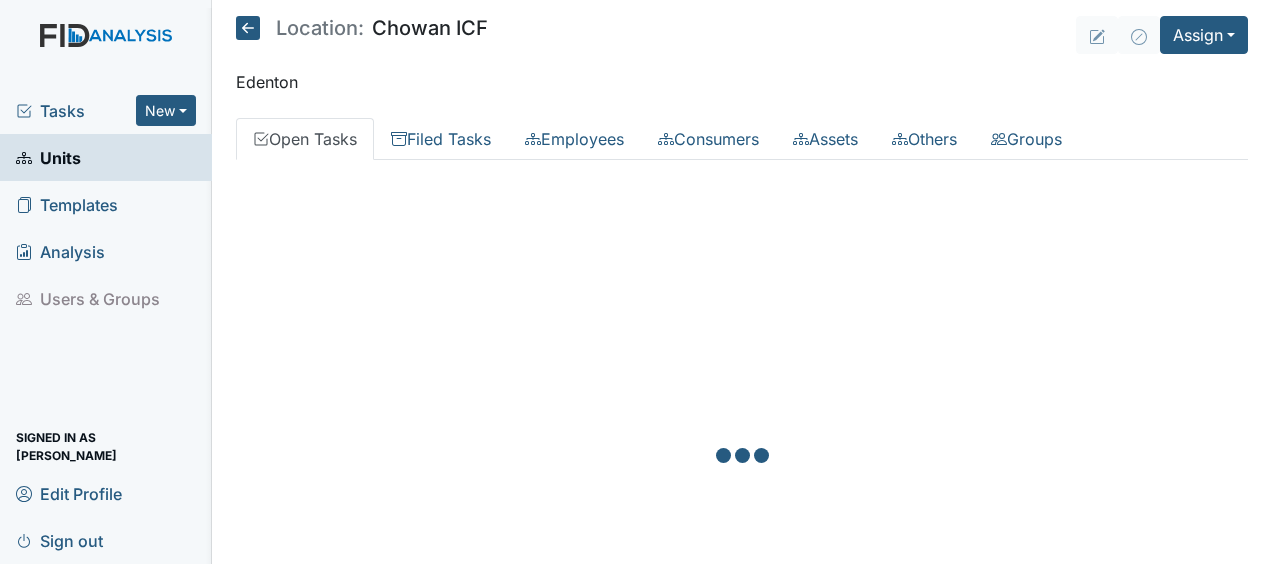 scroll, scrollTop: 0, scrollLeft: 0, axis: both 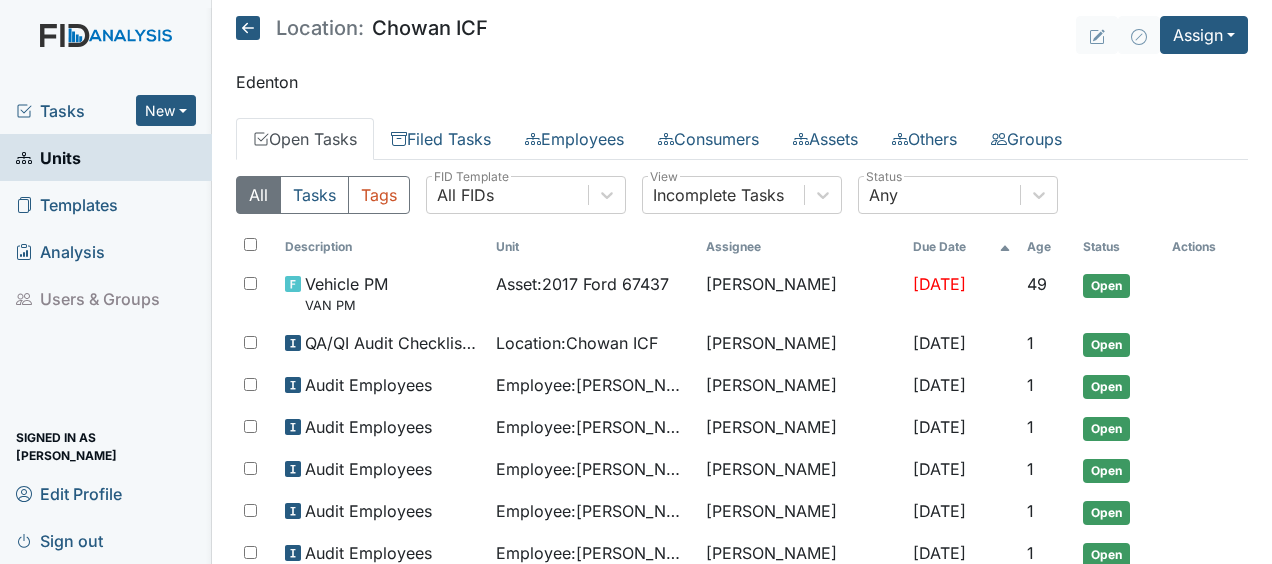 click 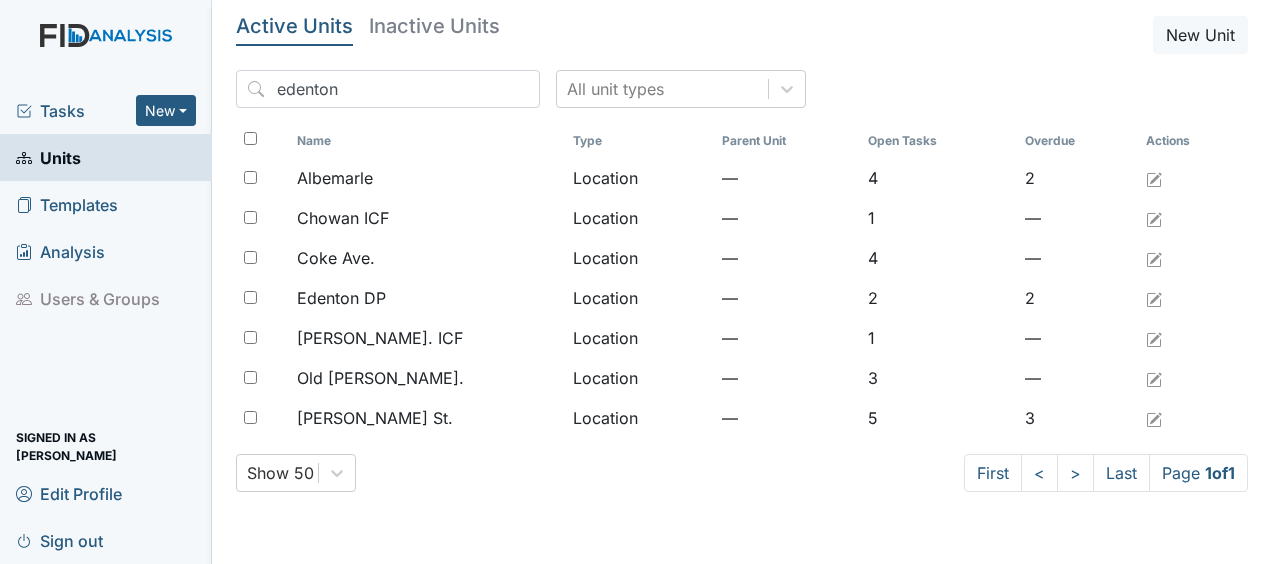 scroll, scrollTop: 0, scrollLeft: 0, axis: both 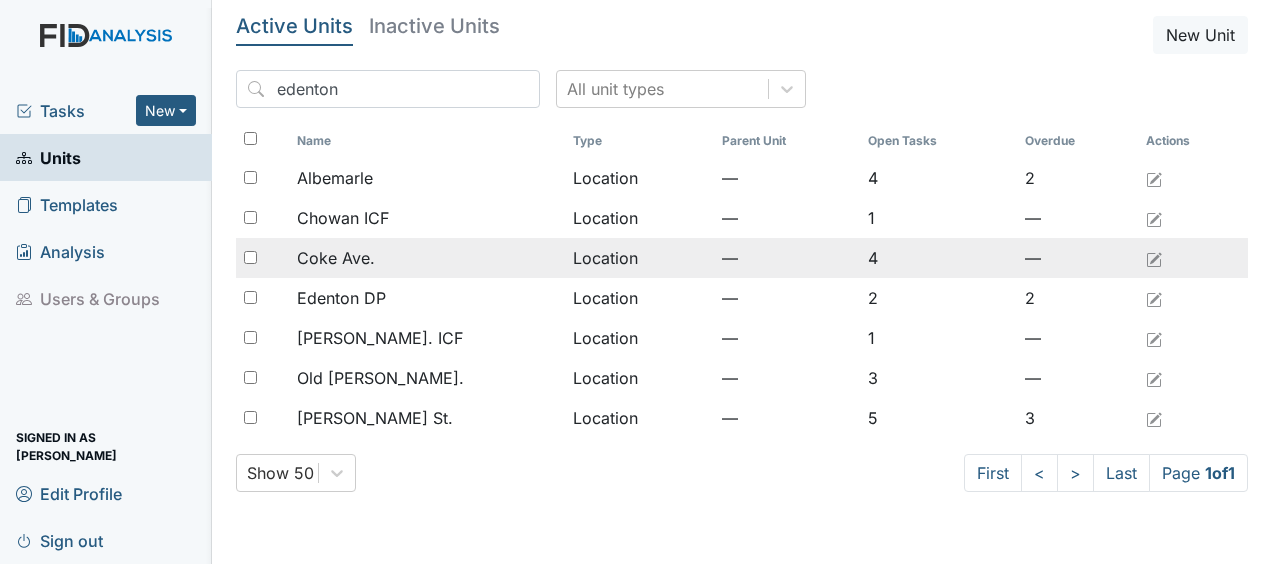 click on "Coke Ave." at bounding box center [336, 258] 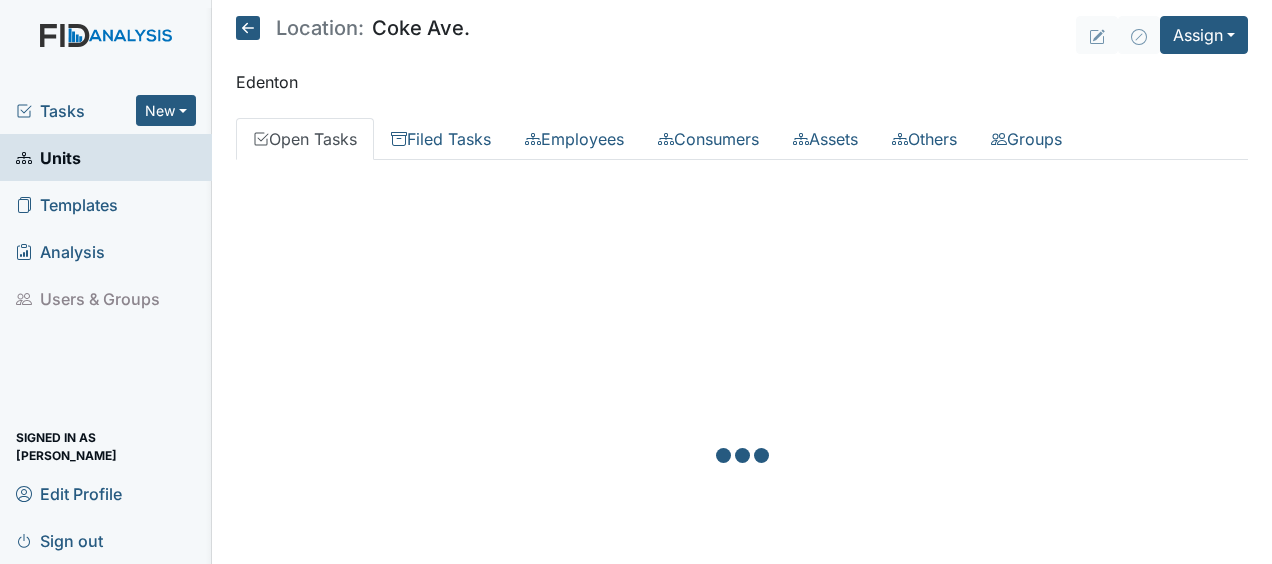 scroll, scrollTop: 0, scrollLeft: 0, axis: both 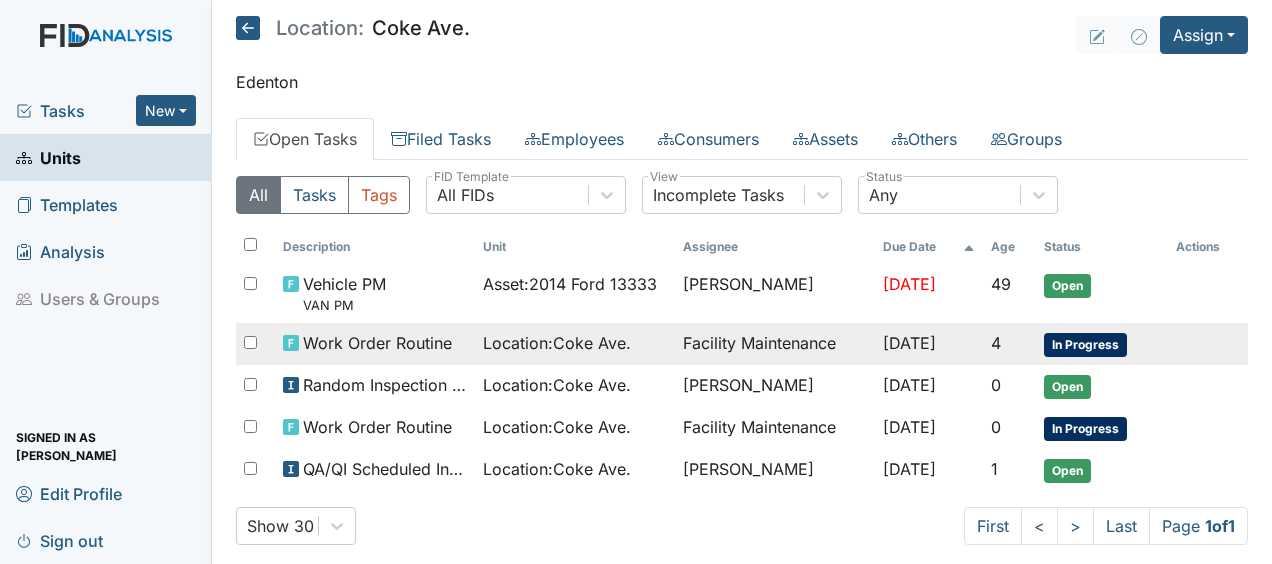 click on "Work Order Routine" at bounding box center [377, 343] 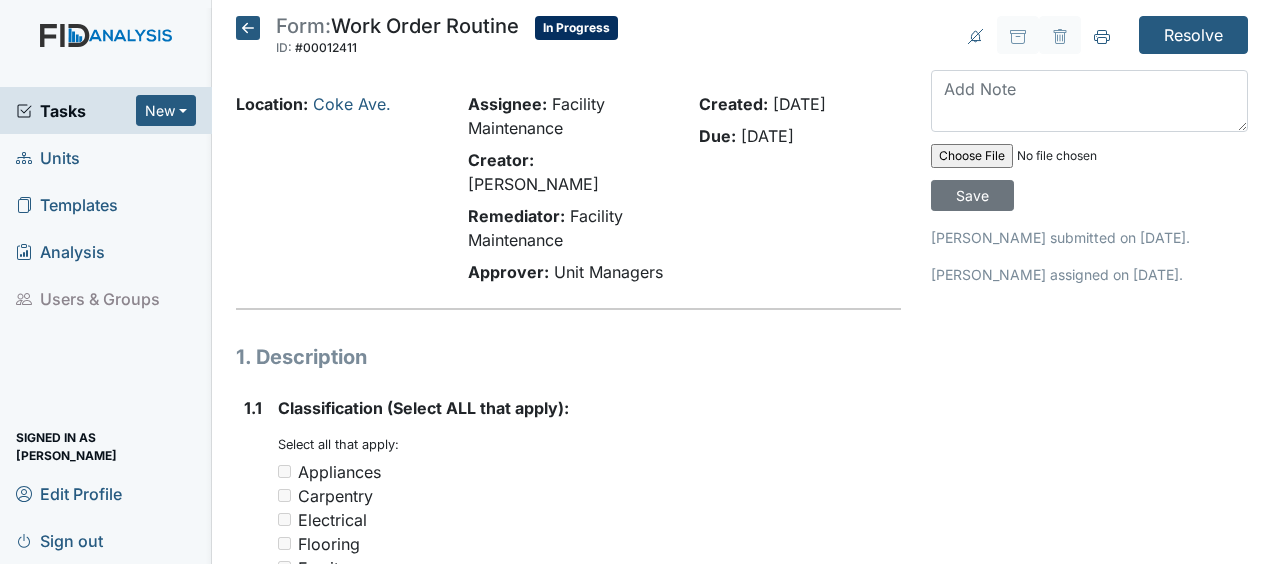 scroll, scrollTop: 0, scrollLeft: 0, axis: both 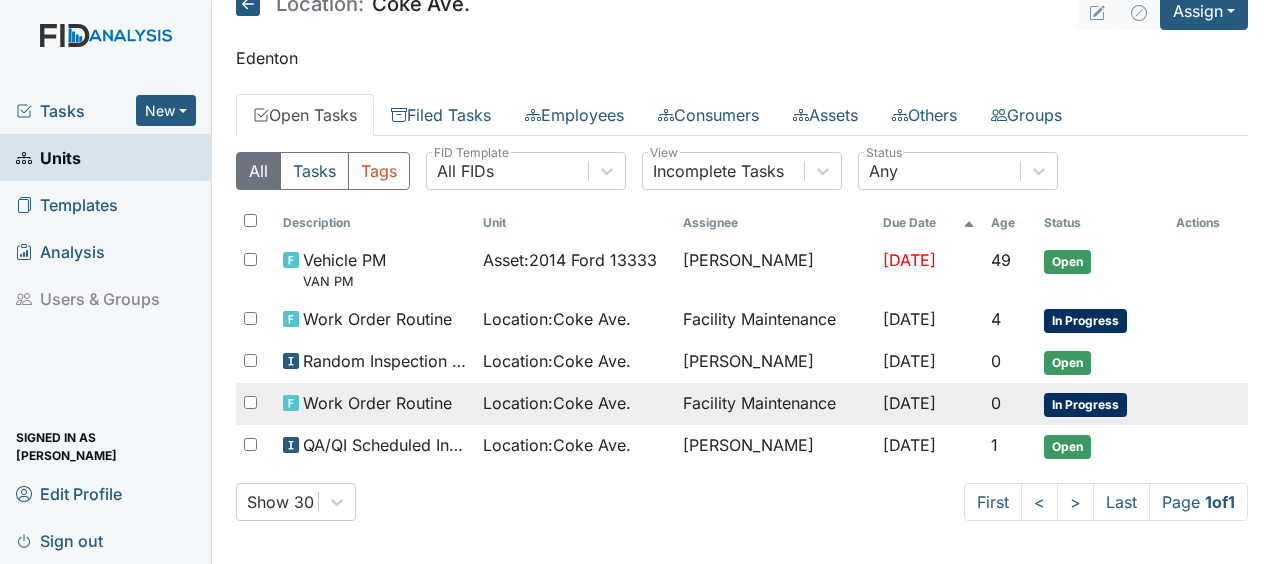 click on "Location :  Coke Ave." at bounding box center (557, 403) 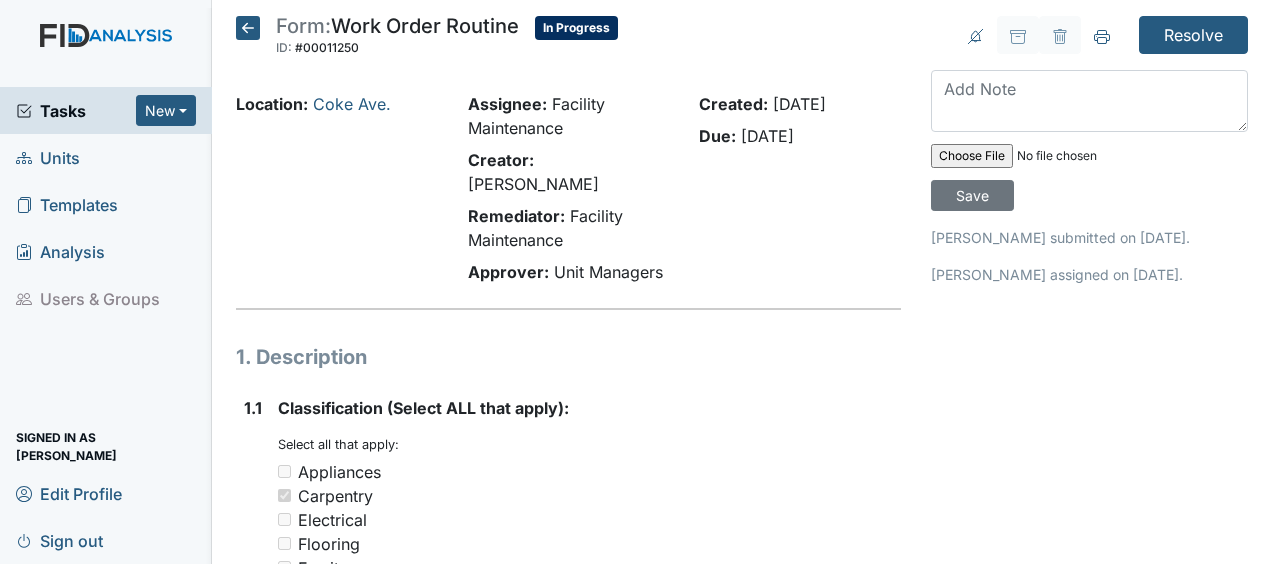 scroll, scrollTop: 0, scrollLeft: 0, axis: both 